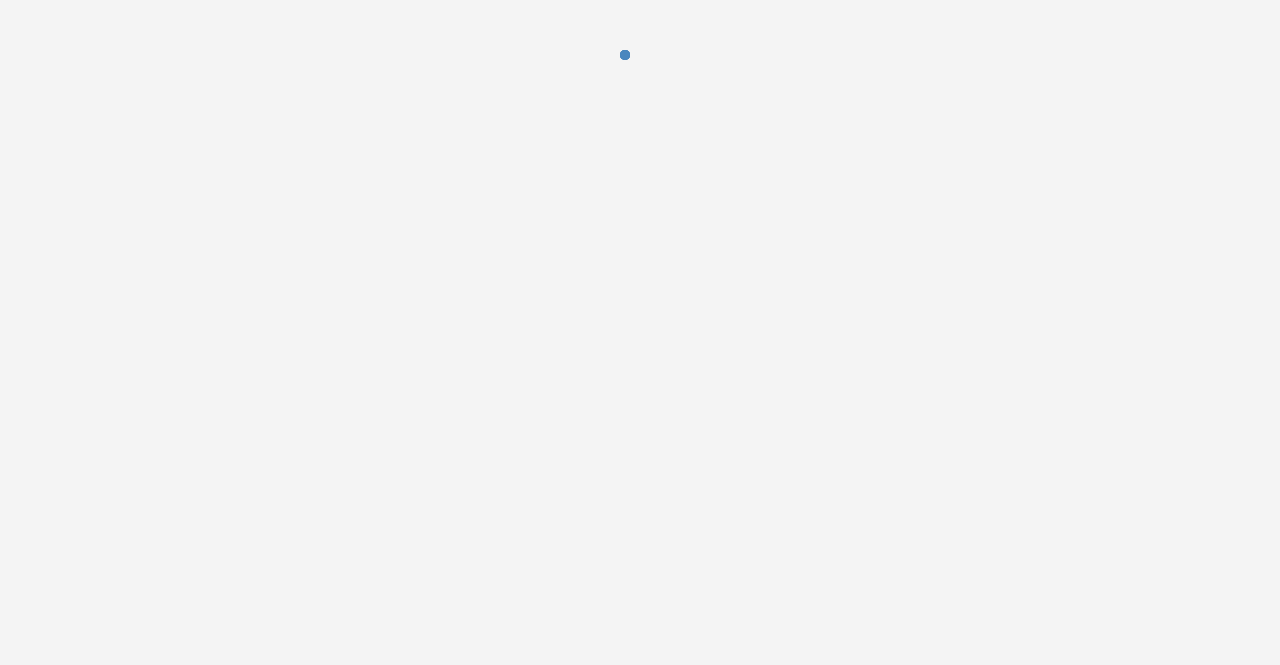 scroll, scrollTop: 0, scrollLeft: 0, axis: both 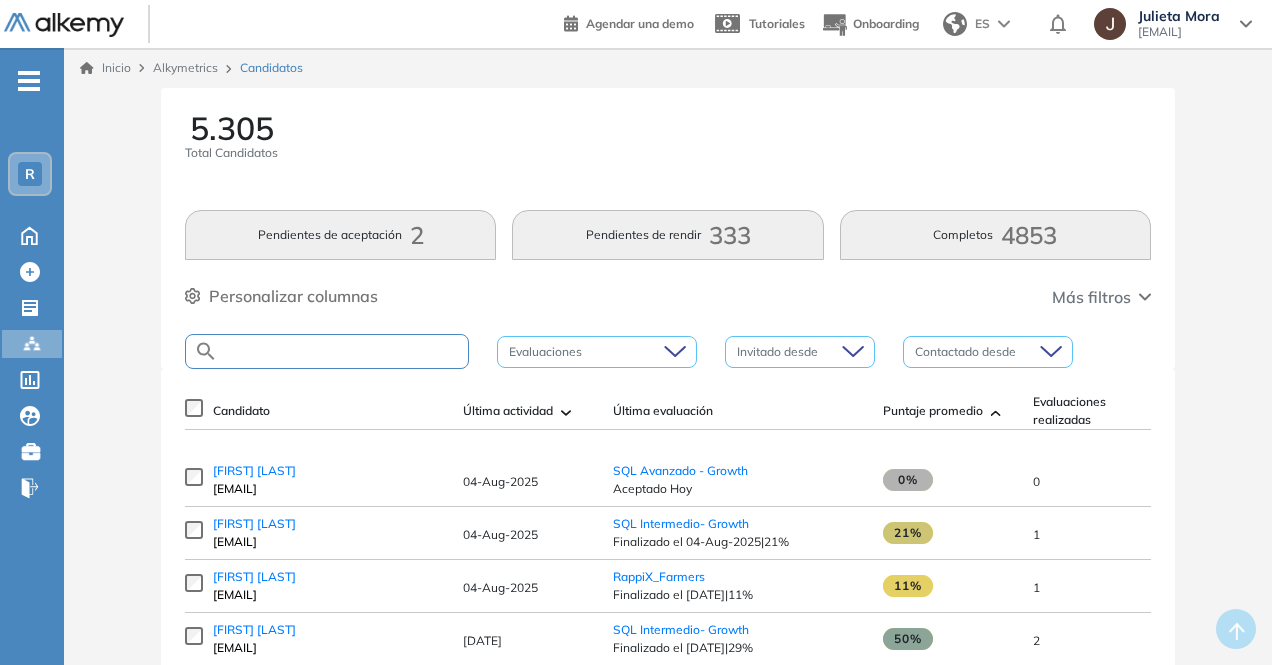 click at bounding box center (343, 351) 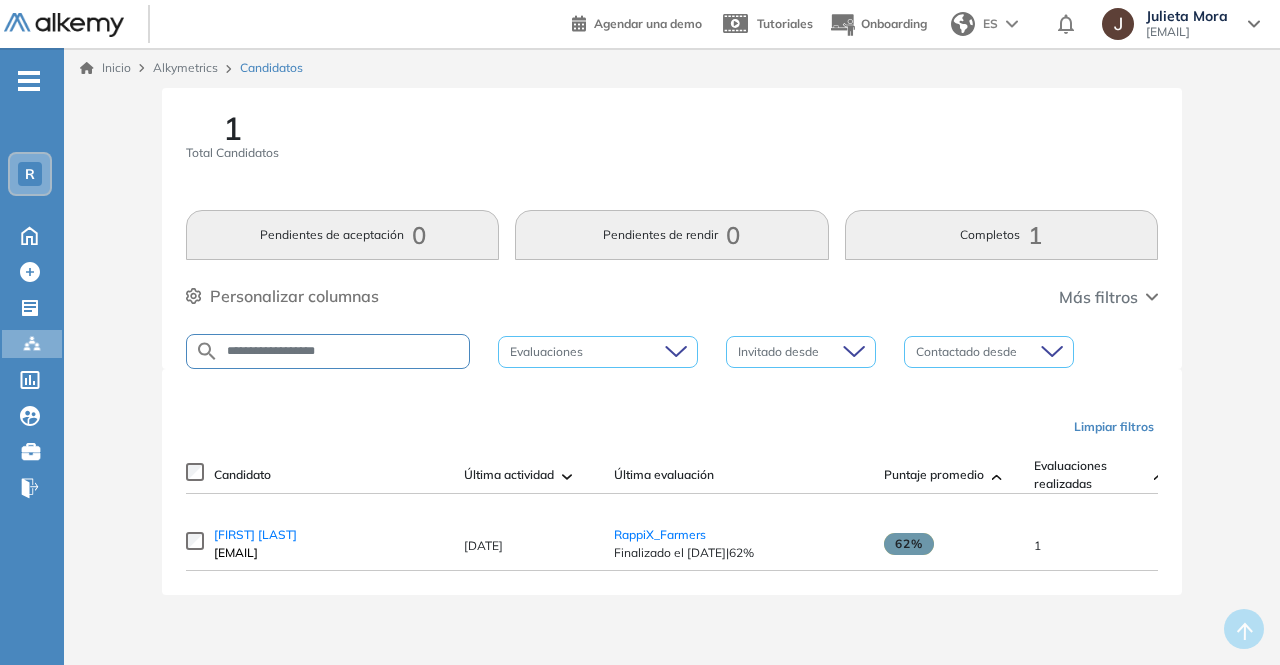drag, startPoint x: 438, startPoint y: 353, endPoint x: 224, endPoint y: 335, distance: 214.75568 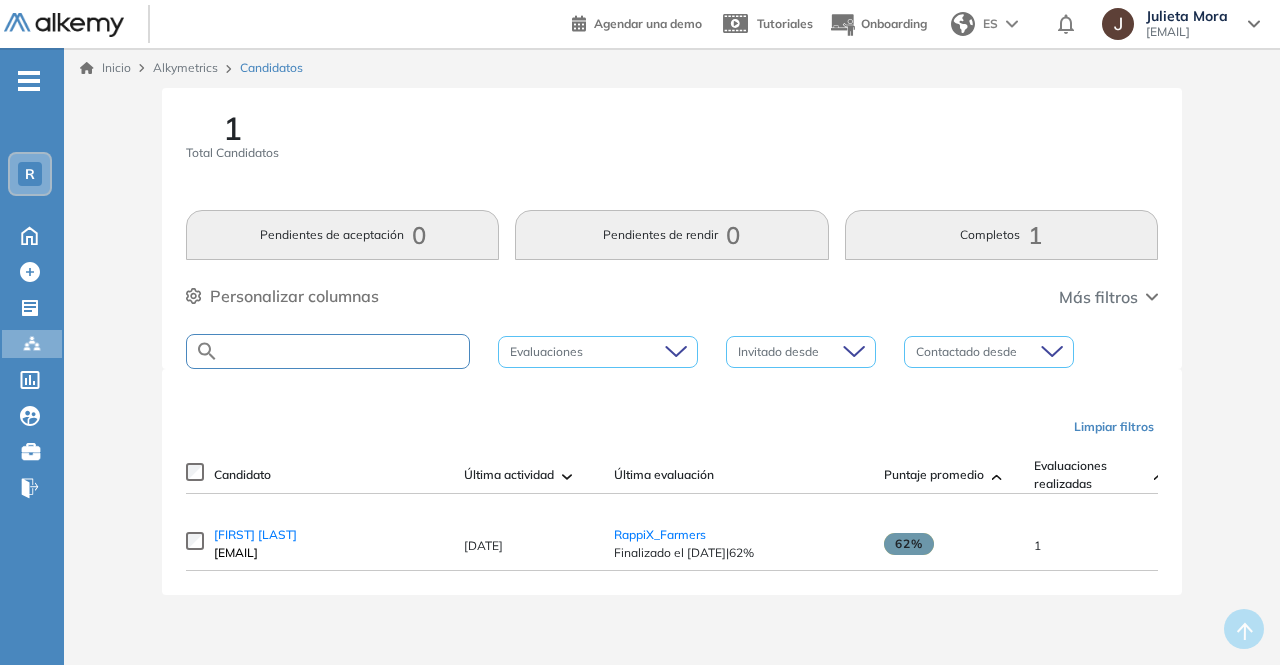 paste on "**********" 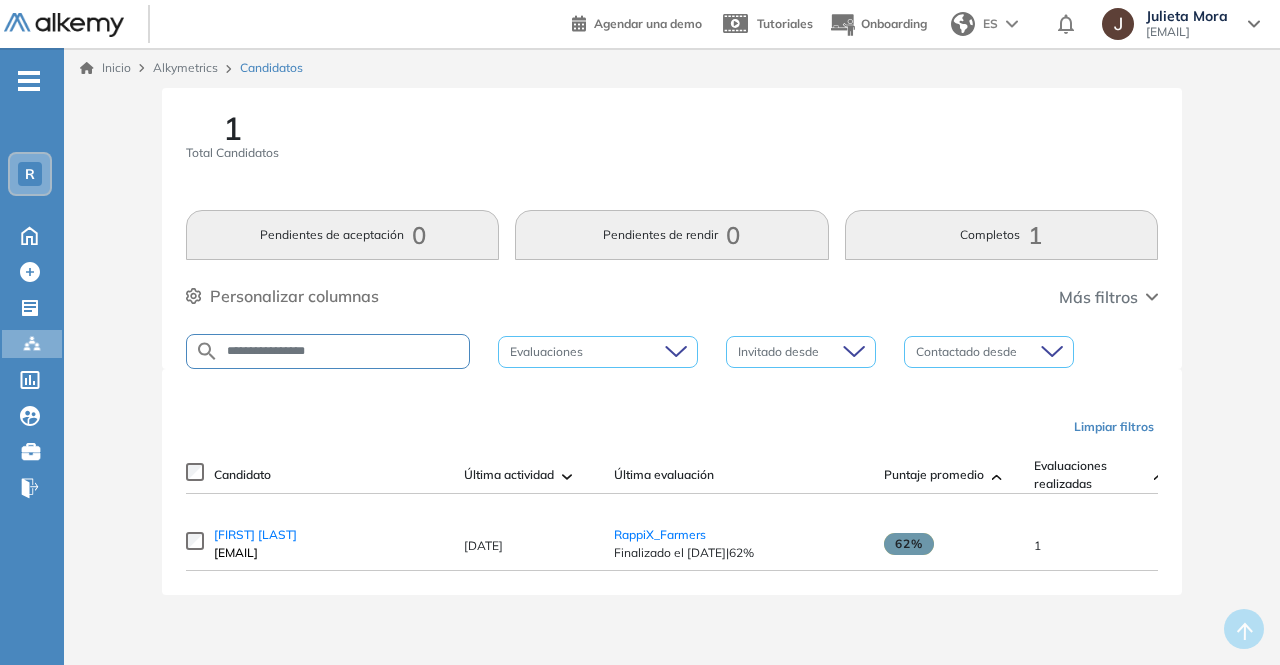 type on "**********" 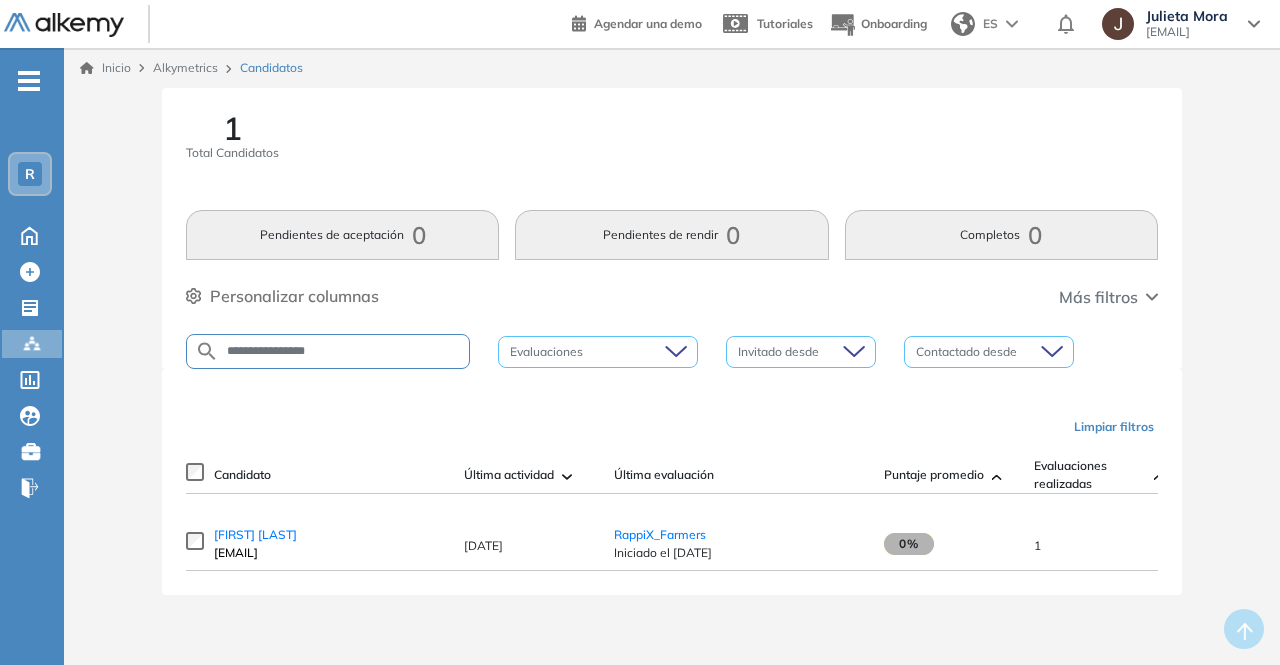 drag, startPoint x: 378, startPoint y: 350, endPoint x: 118, endPoint y: 351, distance: 260.00192 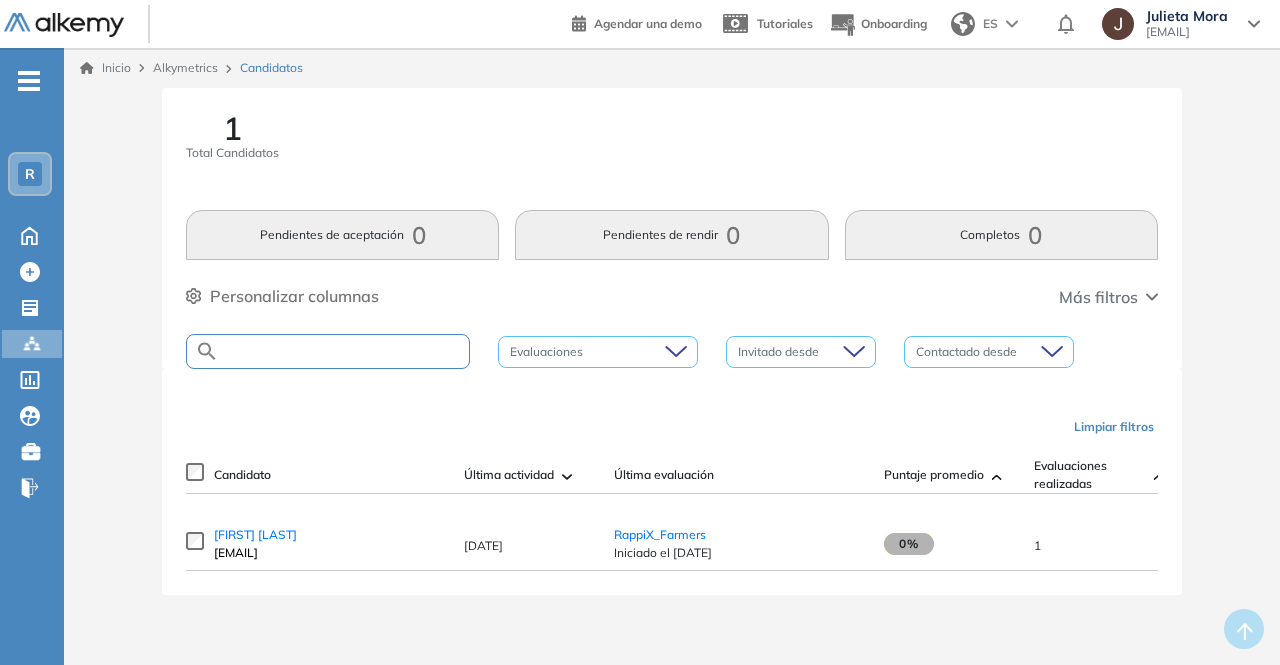 paste on "**********" 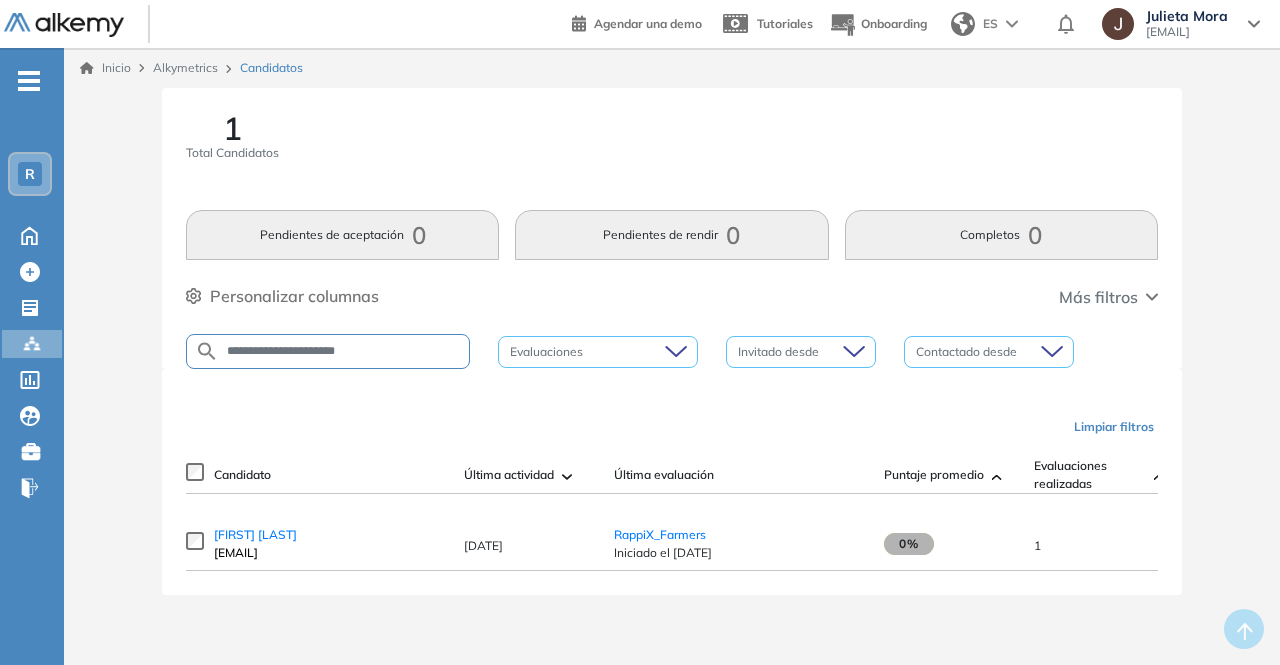 type on "**********" 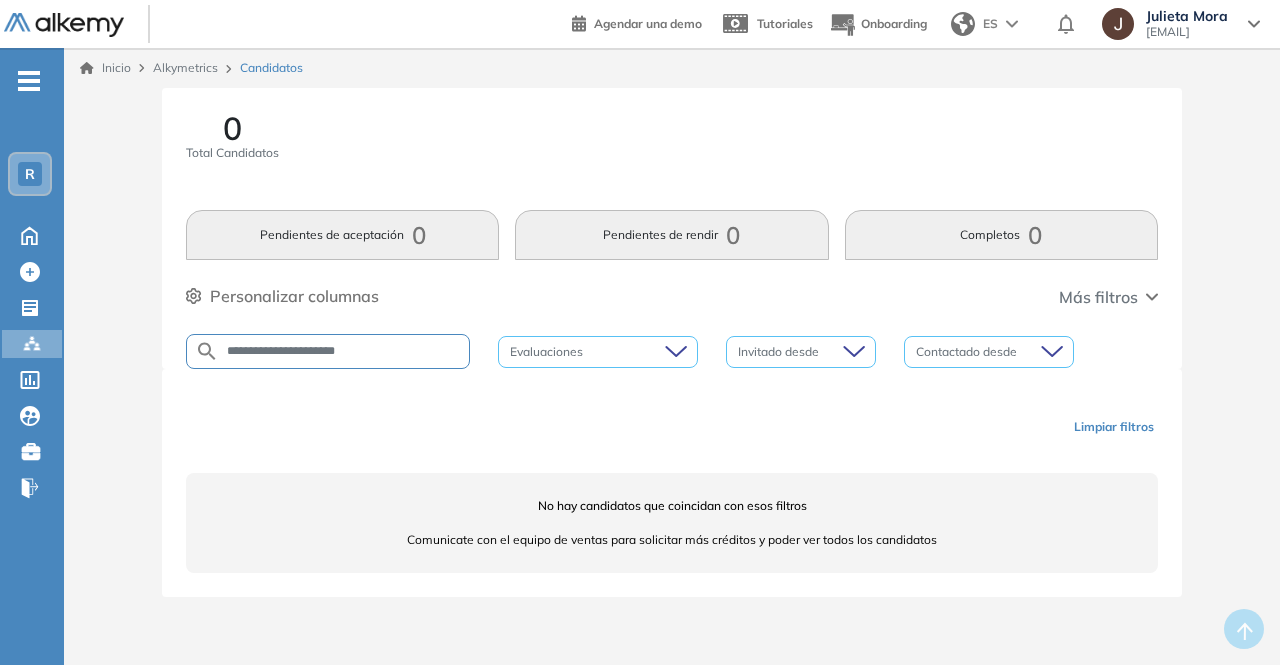 drag, startPoint x: 417, startPoint y: 348, endPoint x: 72, endPoint y: 345, distance: 345.01303 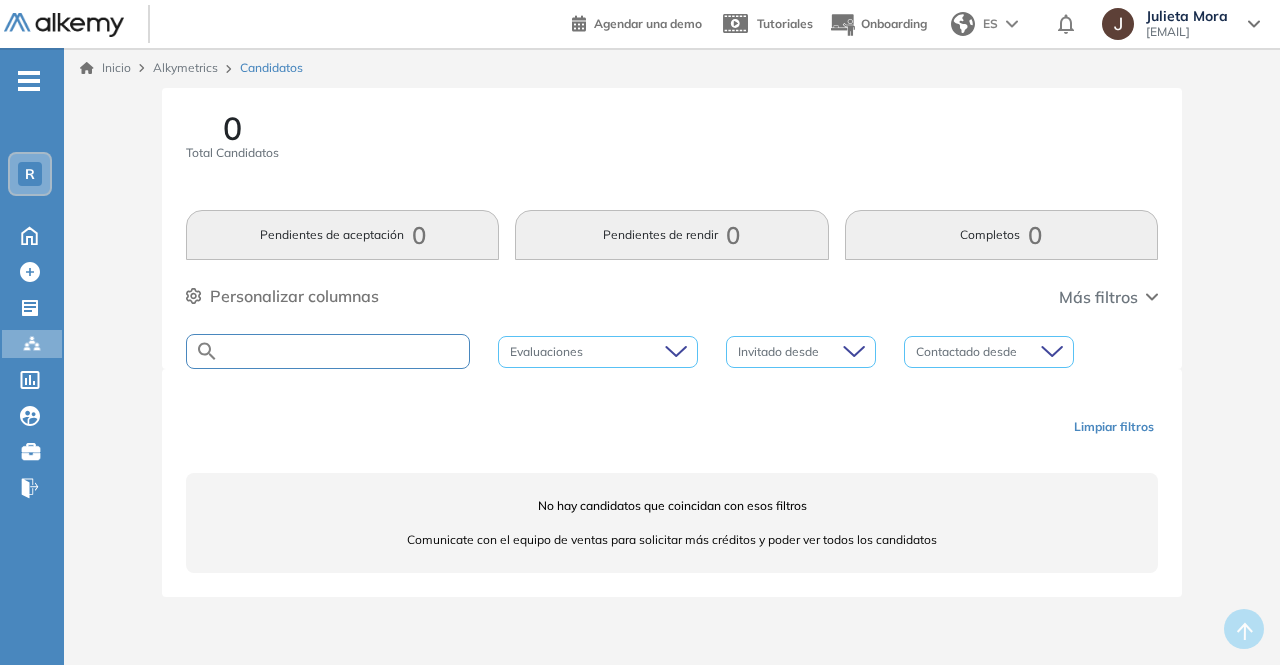 paste on "**********" 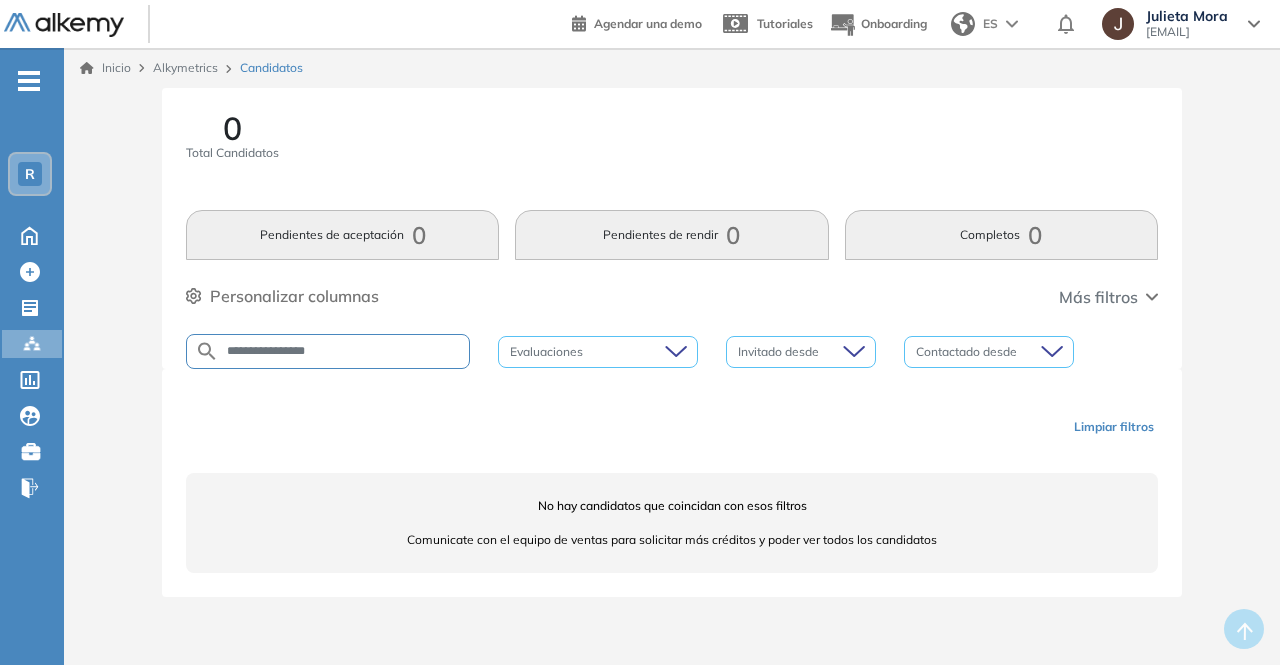 drag, startPoint x: 376, startPoint y: 343, endPoint x: 275, endPoint y: 333, distance: 101.49384 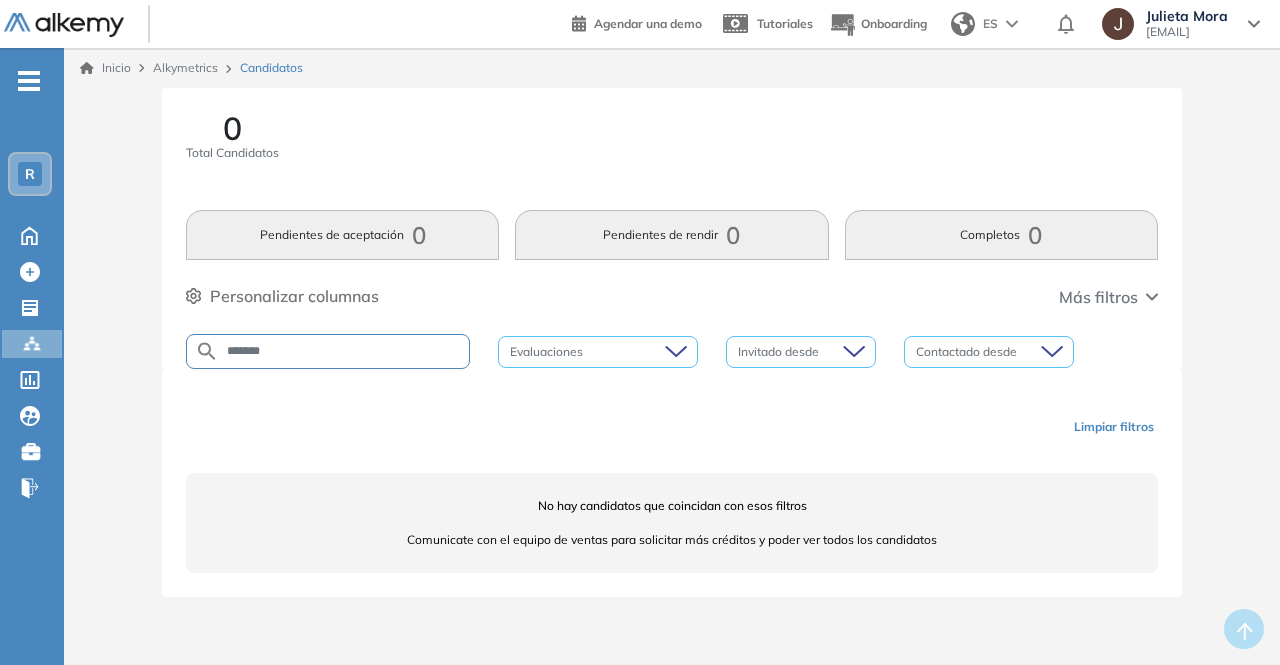 type on "******" 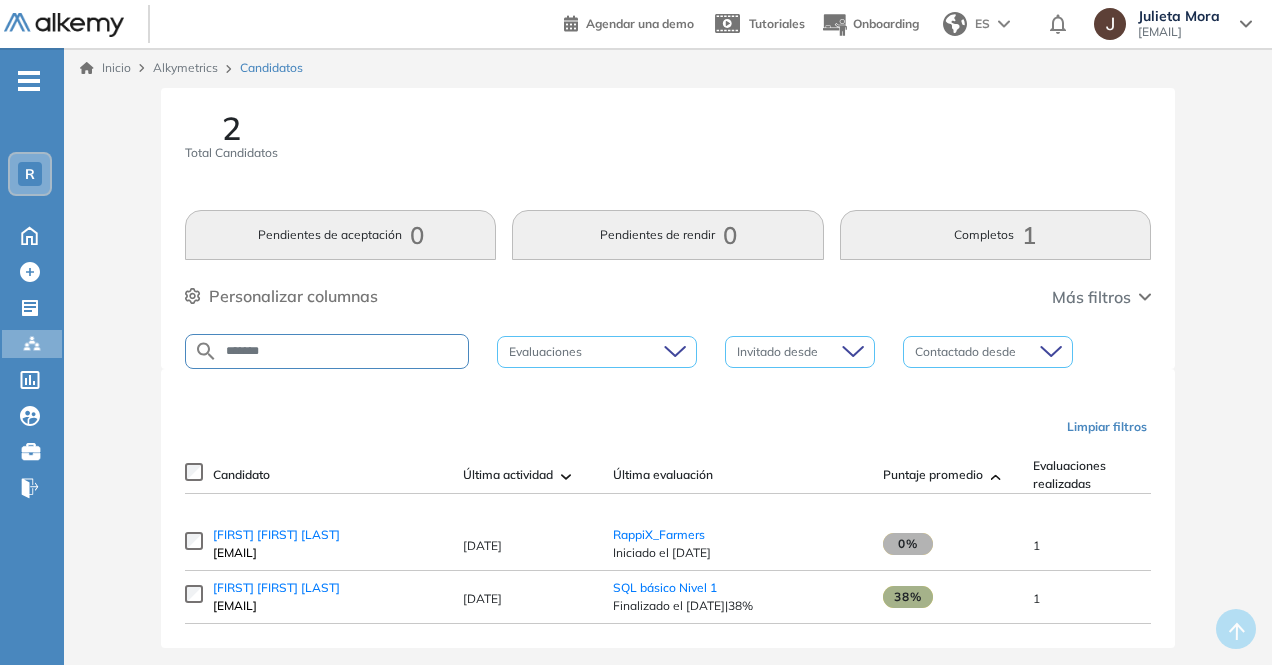 scroll, scrollTop: 37, scrollLeft: 0, axis: vertical 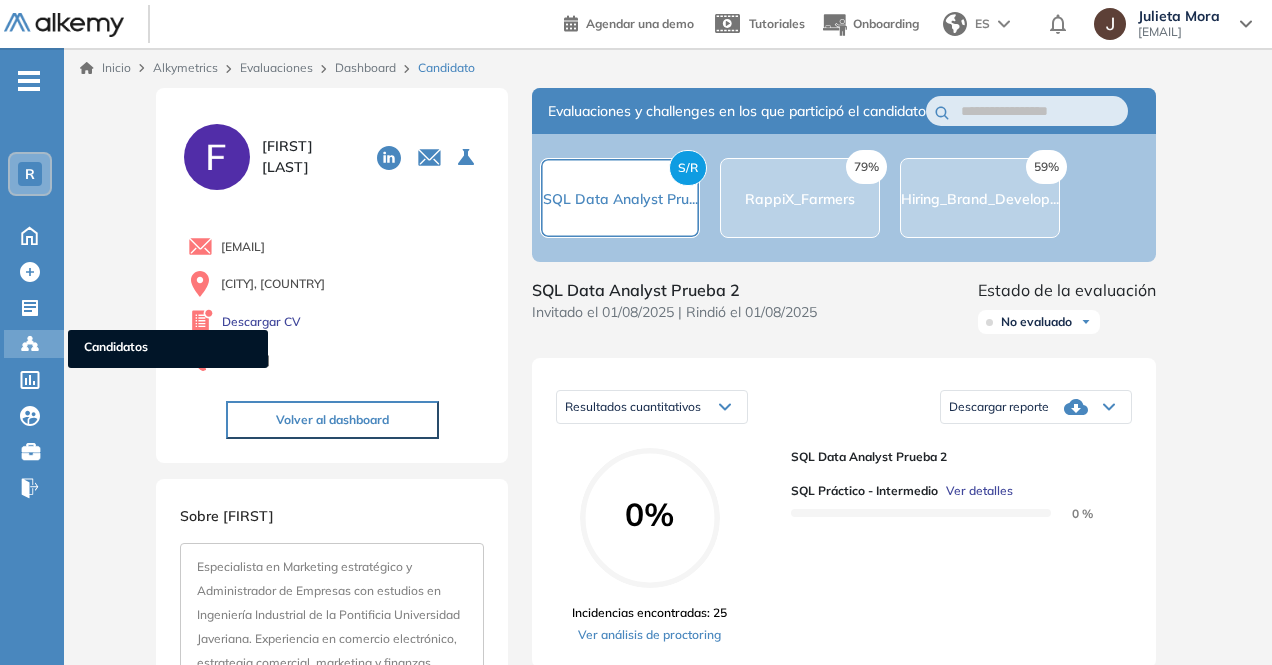 click 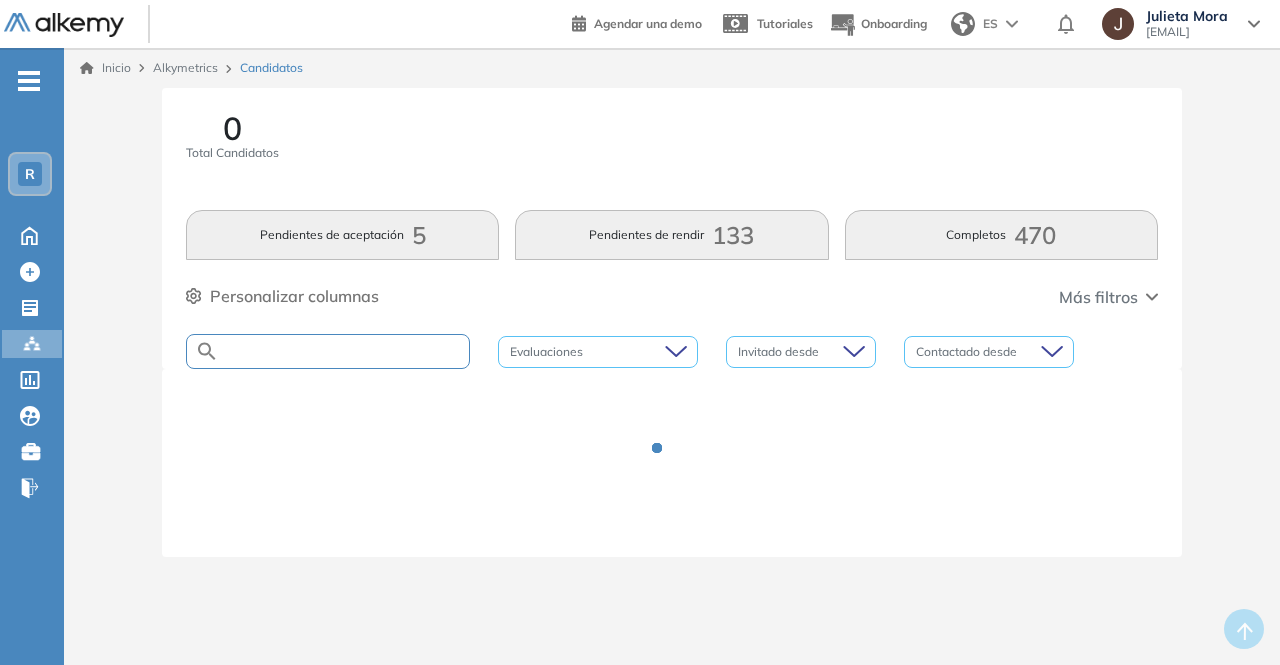 click at bounding box center [344, 351] 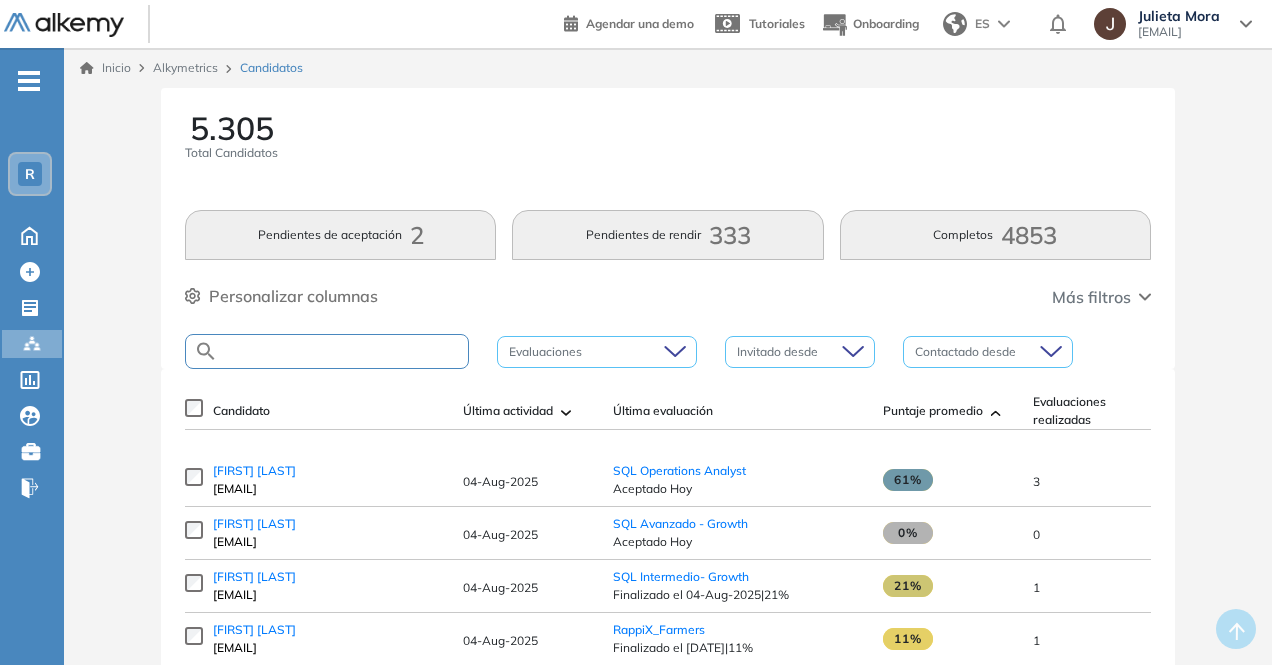 paste on "**********" 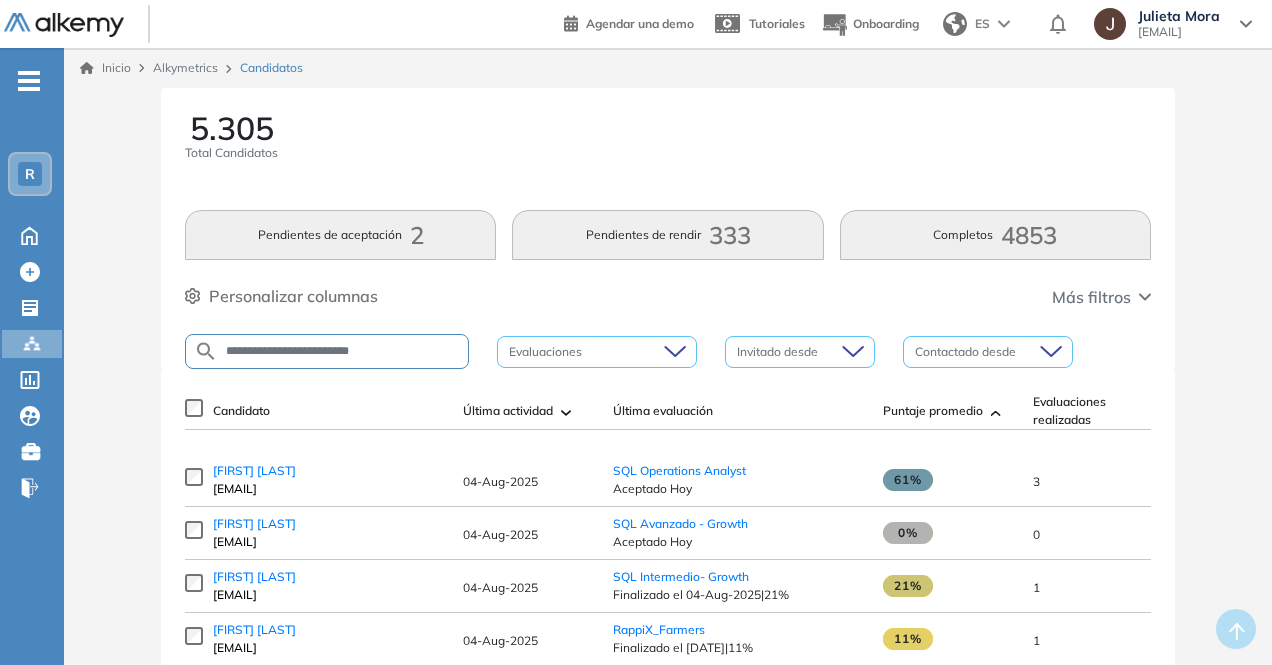 type on "**********" 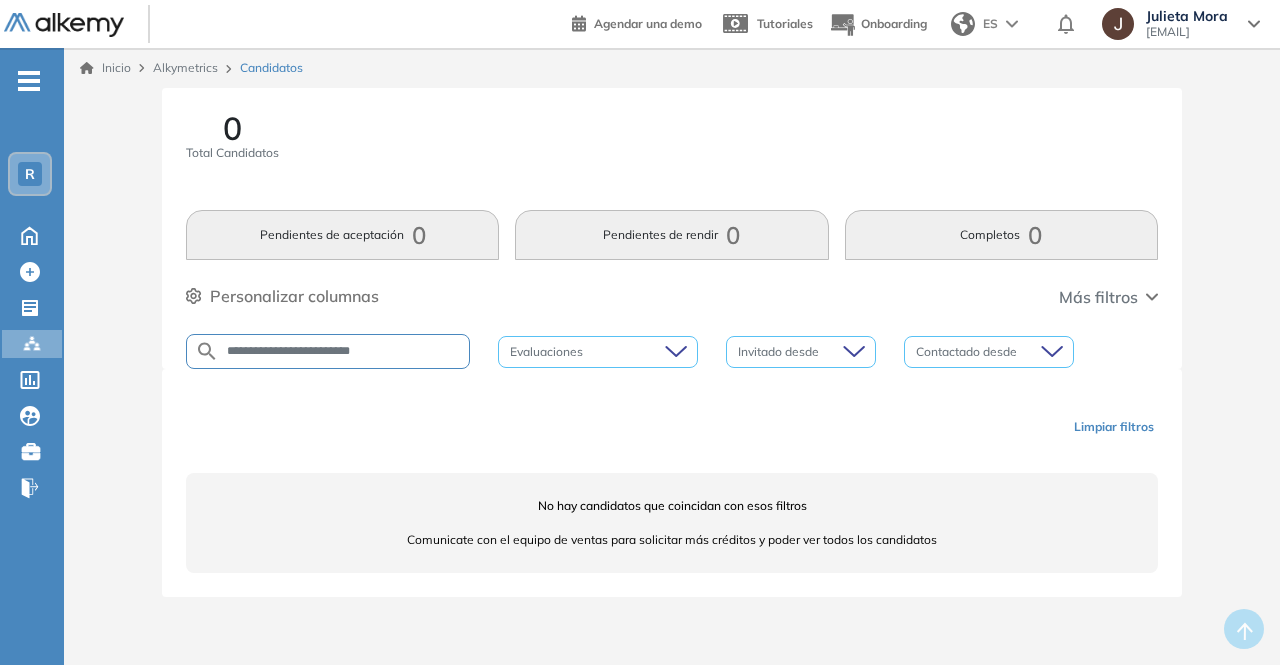 click on "**********" at bounding box center (328, 351) 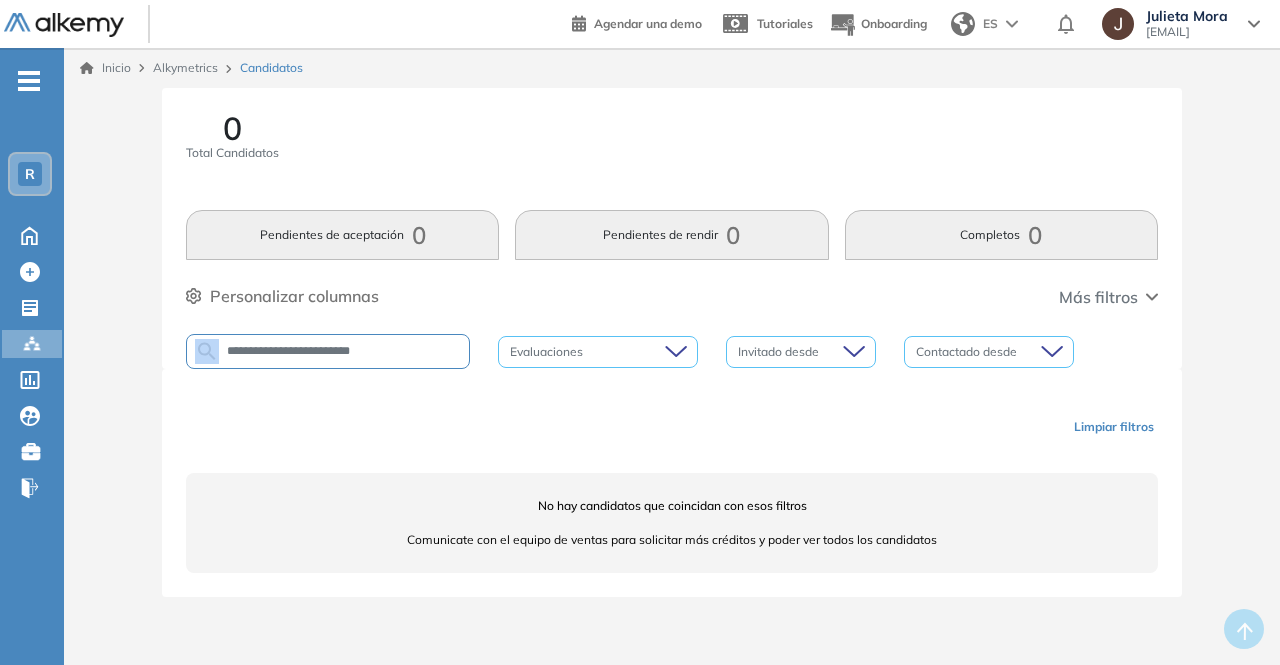 drag, startPoint x: 431, startPoint y: 336, endPoint x: 290, endPoint y: 327, distance: 141.28694 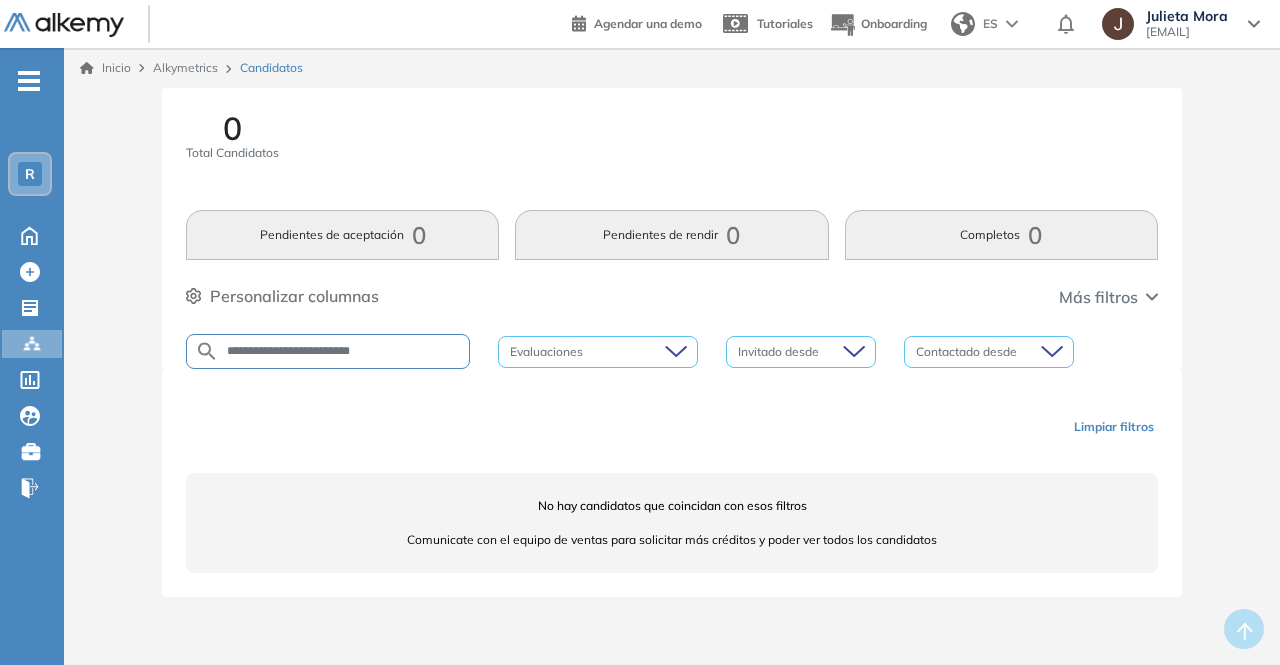 click on "**********" at bounding box center (344, 351) 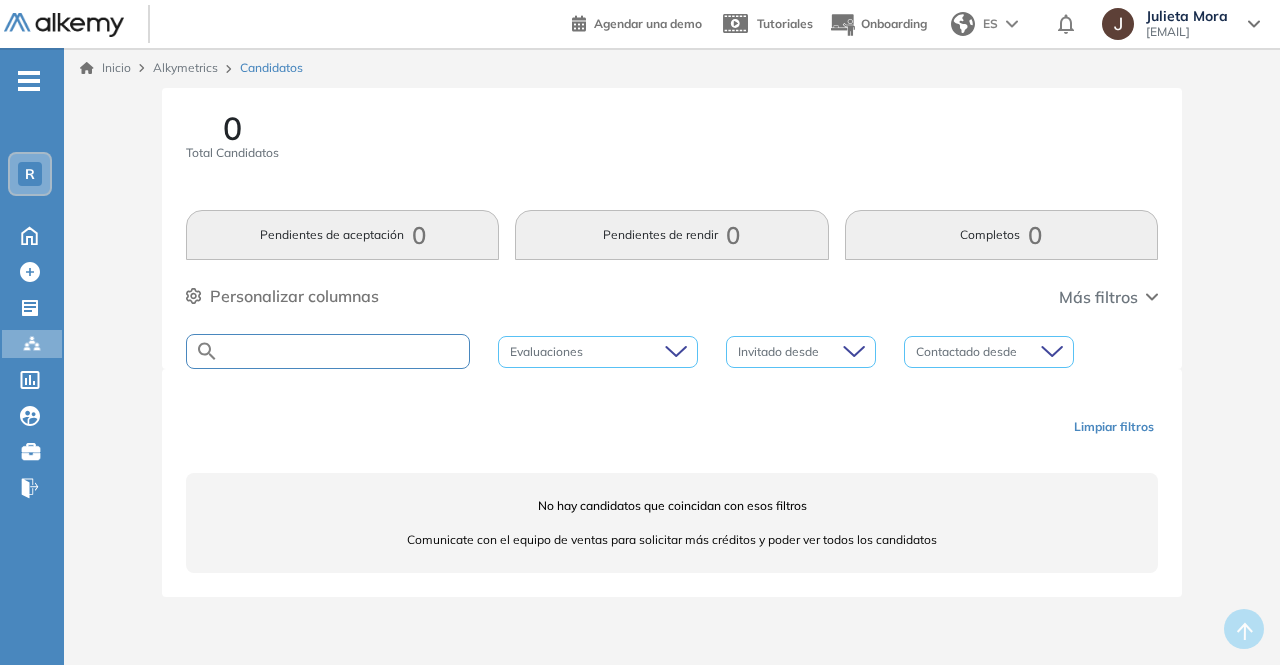 paste on "**********" 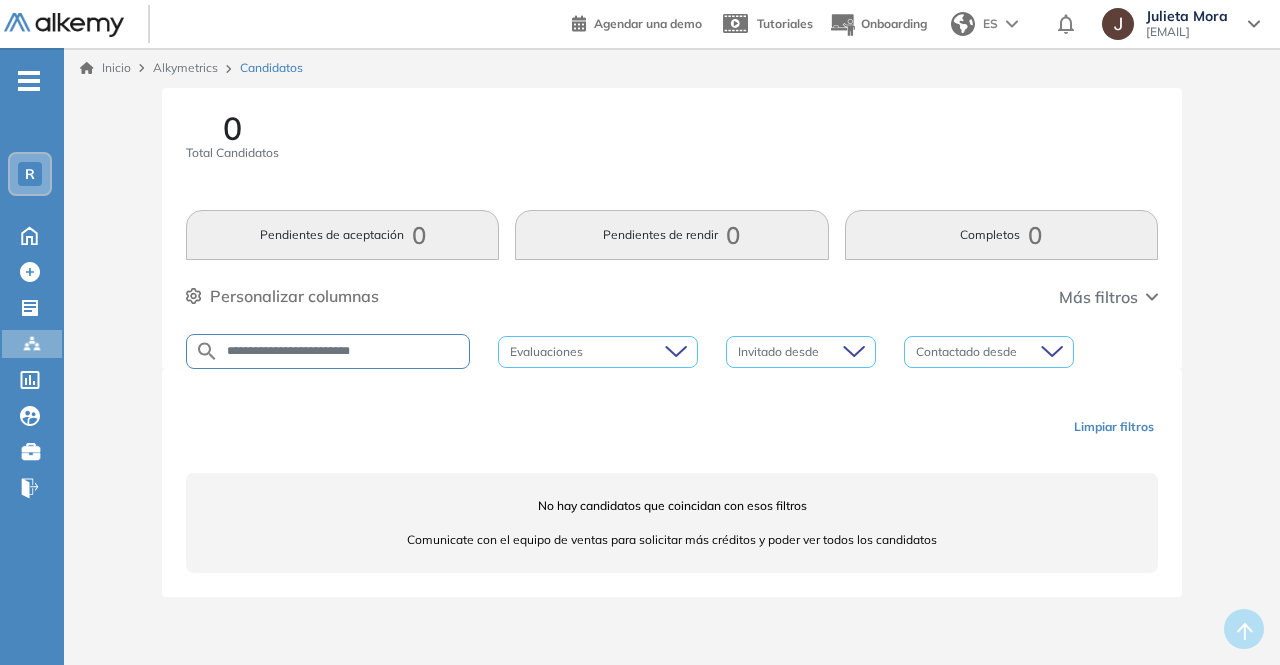 type on "**********" 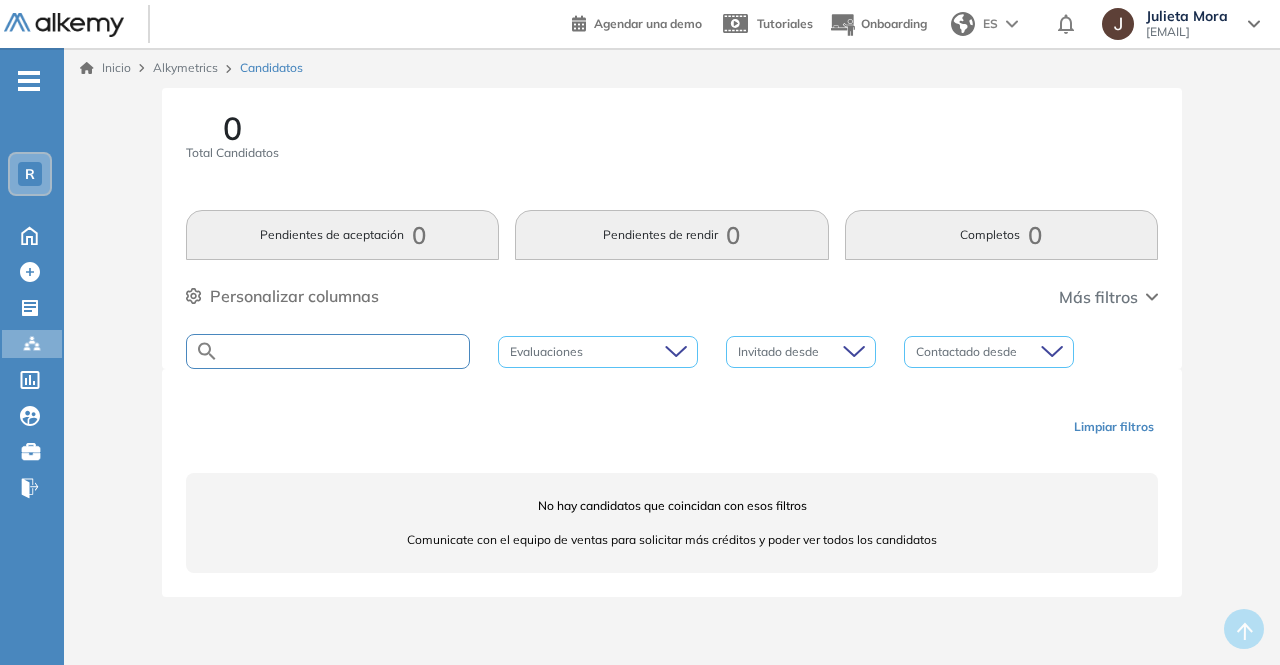 paste on "**********" 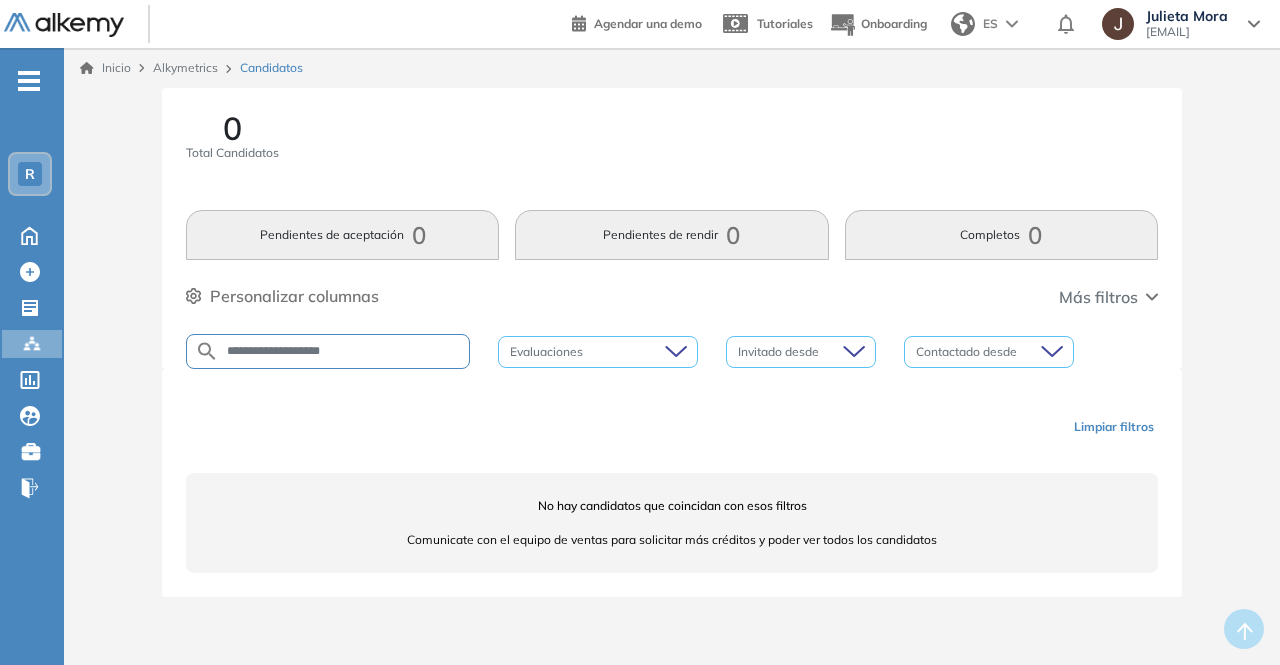 type on "**********" 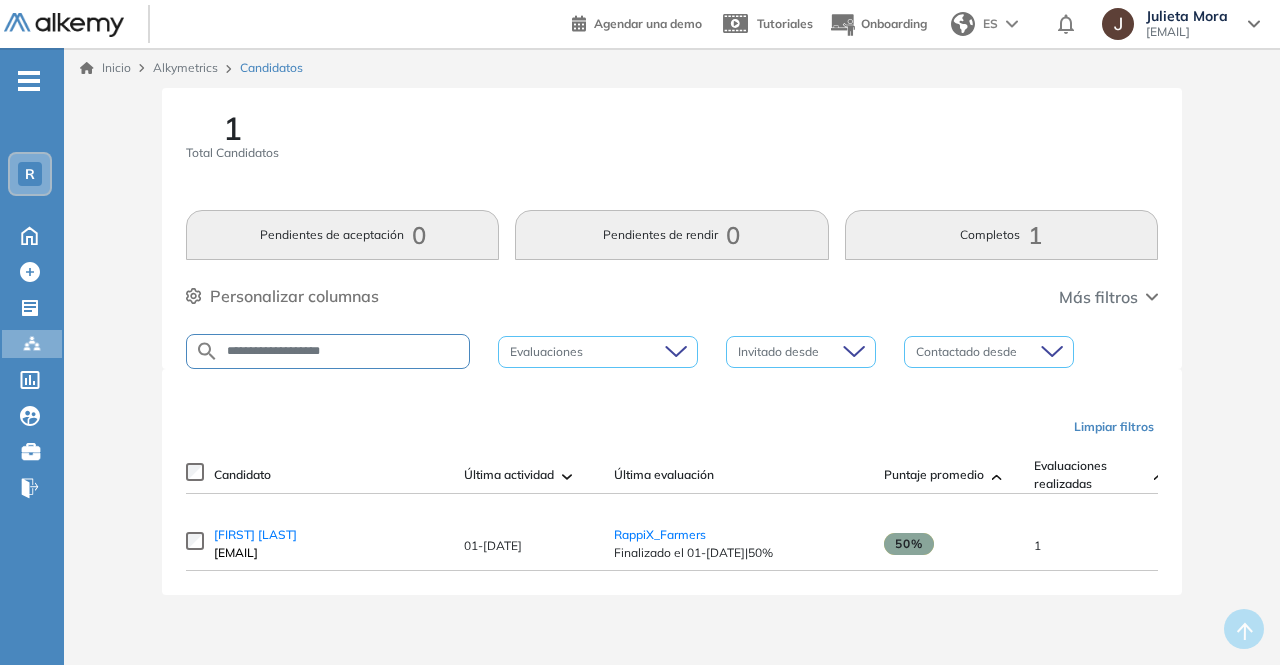 click on "**********" at bounding box center [672, 365] 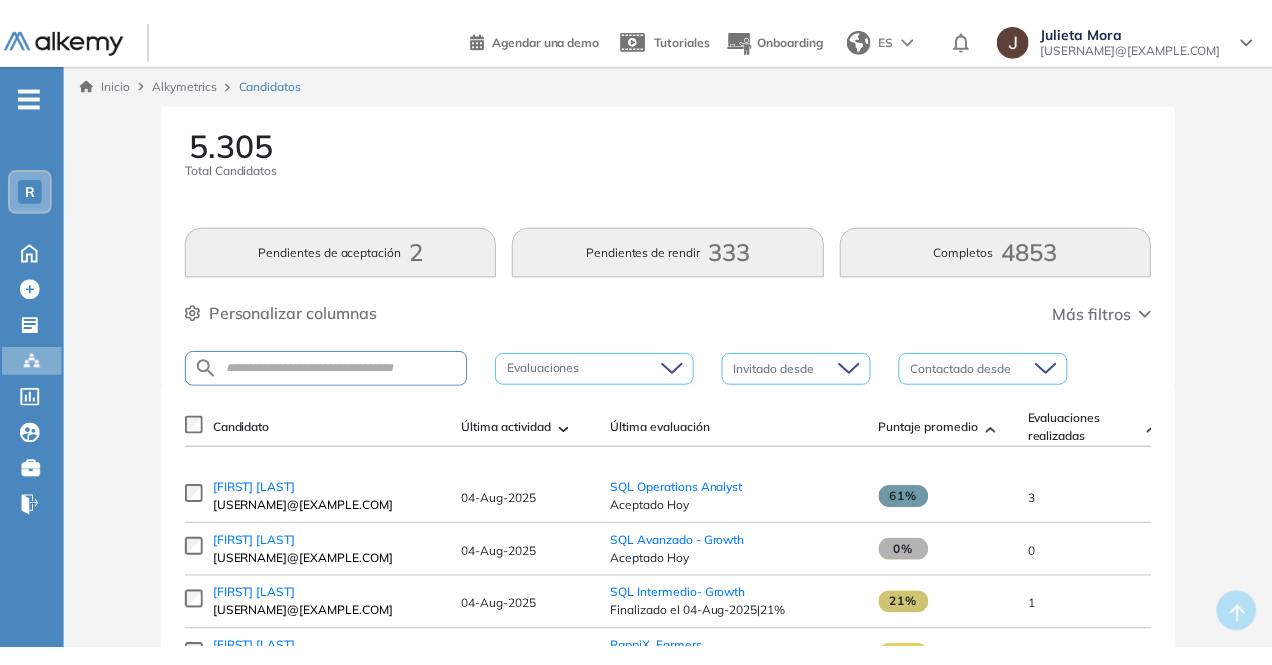 scroll, scrollTop: 0, scrollLeft: 0, axis: both 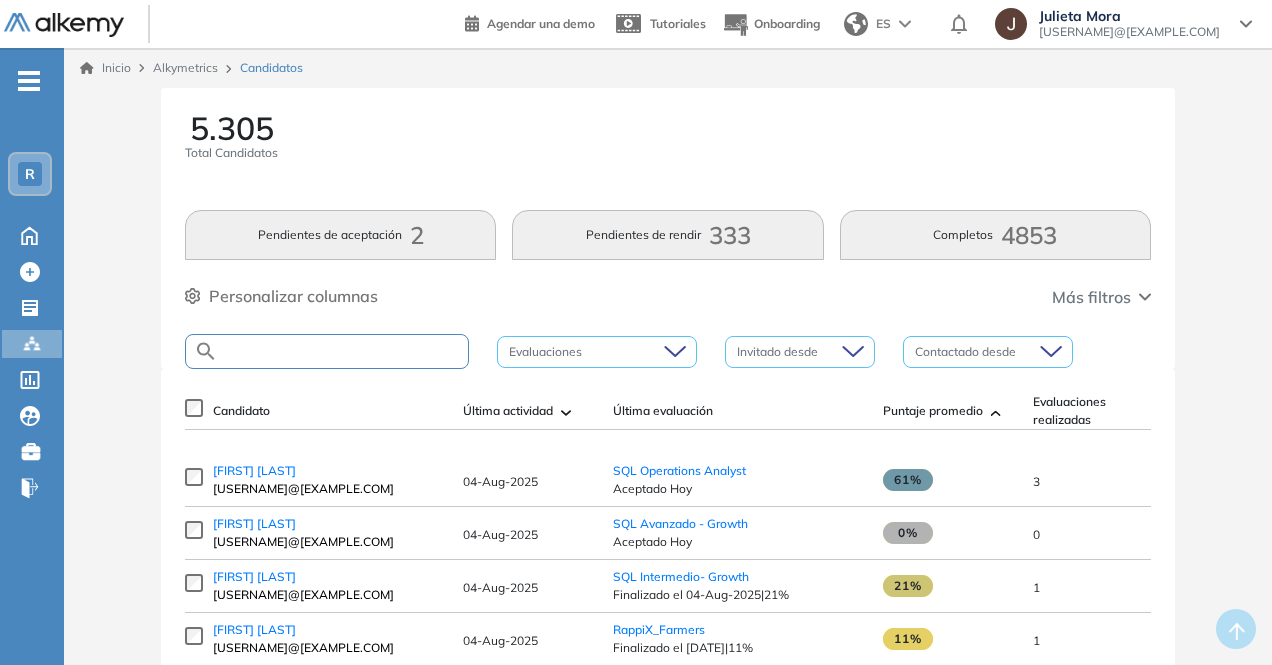 click at bounding box center (343, 351) 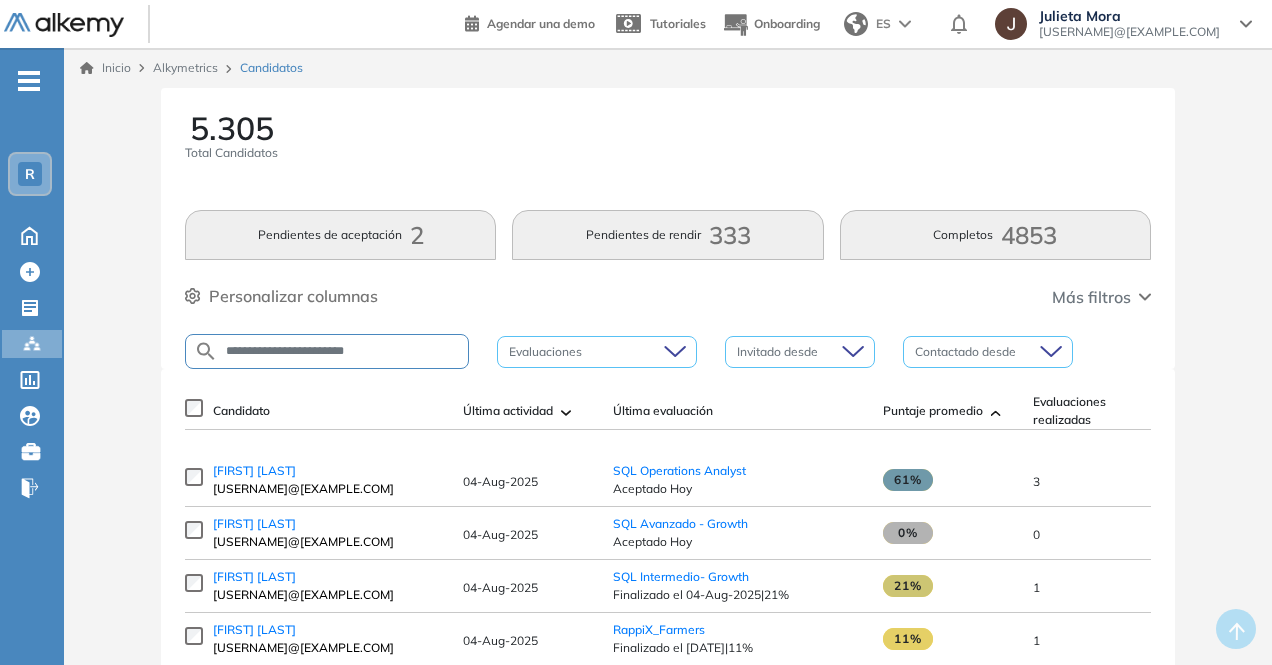 type on "**********" 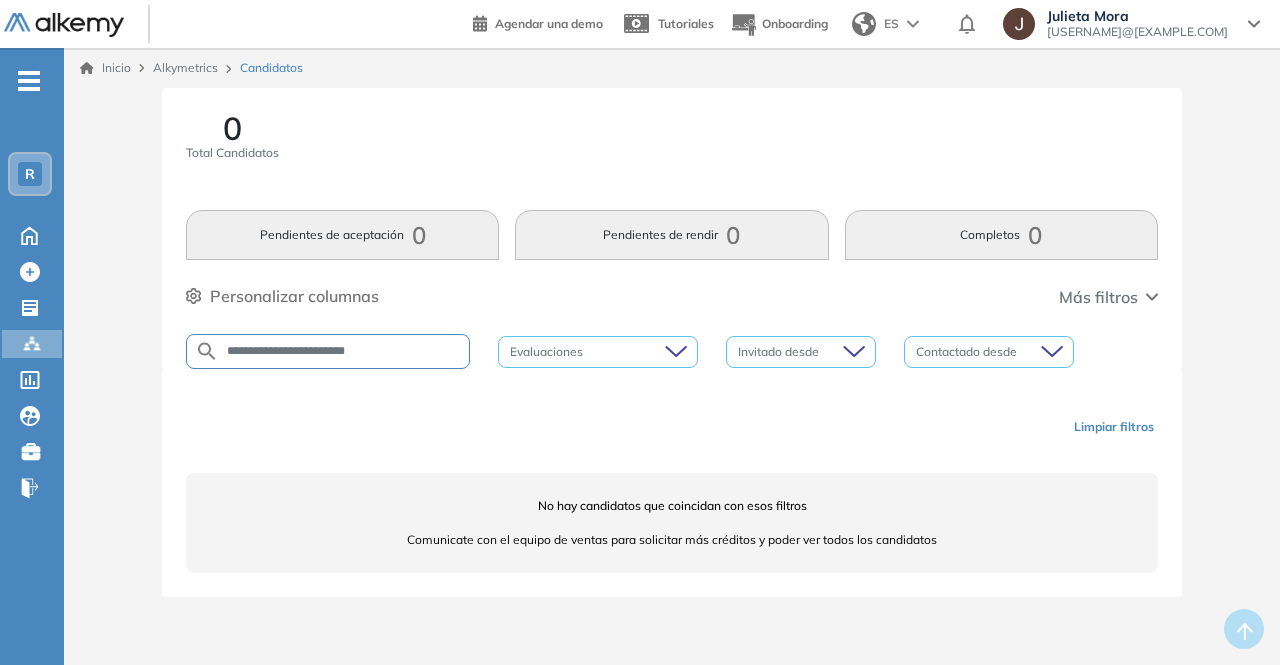 click on "**********" at bounding box center (344, 351) 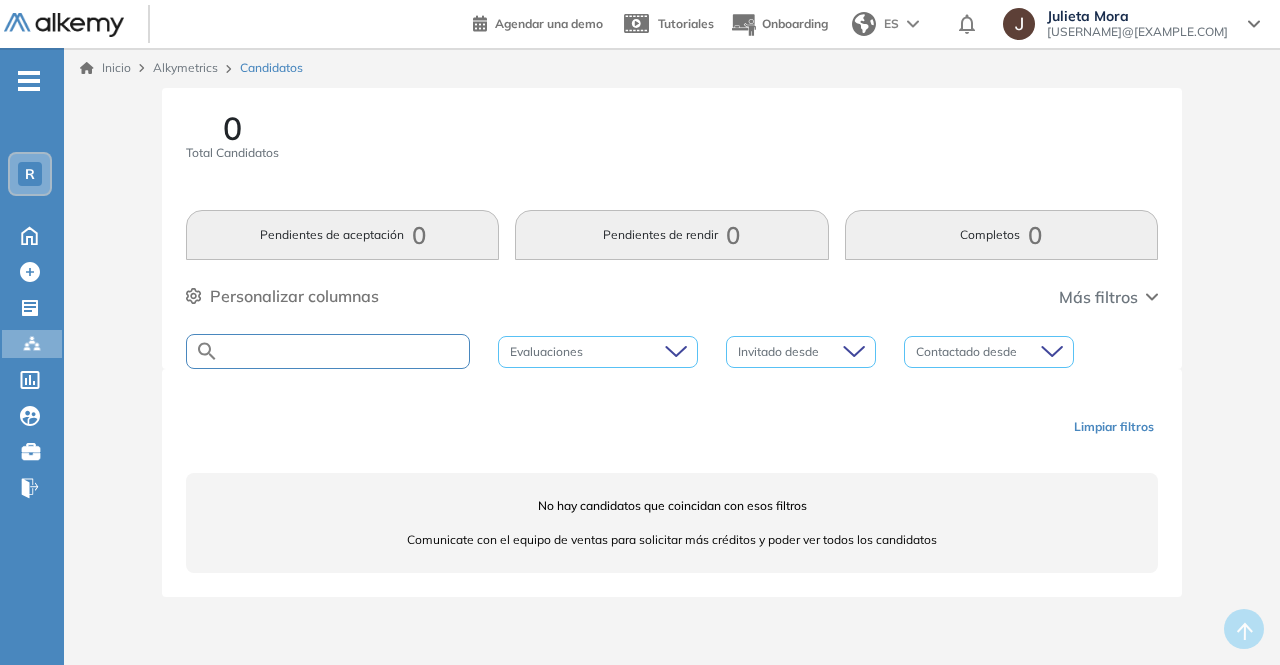 paste on "**********" 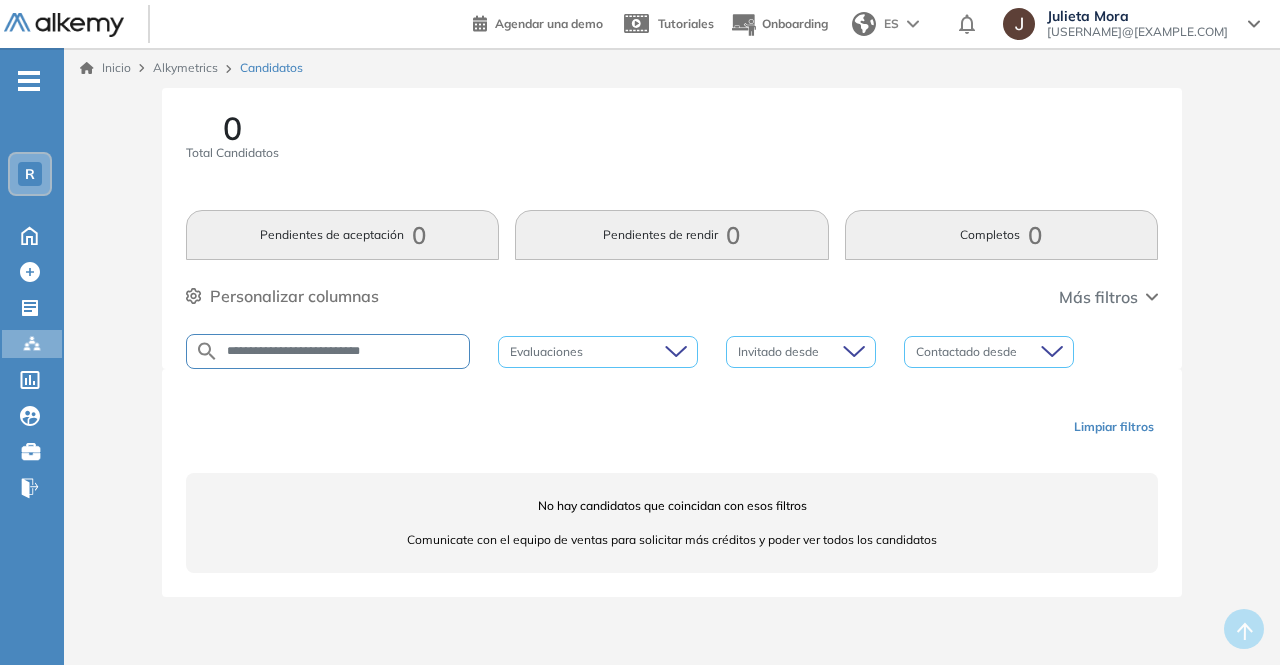 drag, startPoint x: 270, startPoint y: 349, endPoint x: 153, endPoint y: 350, distance: 117.00427 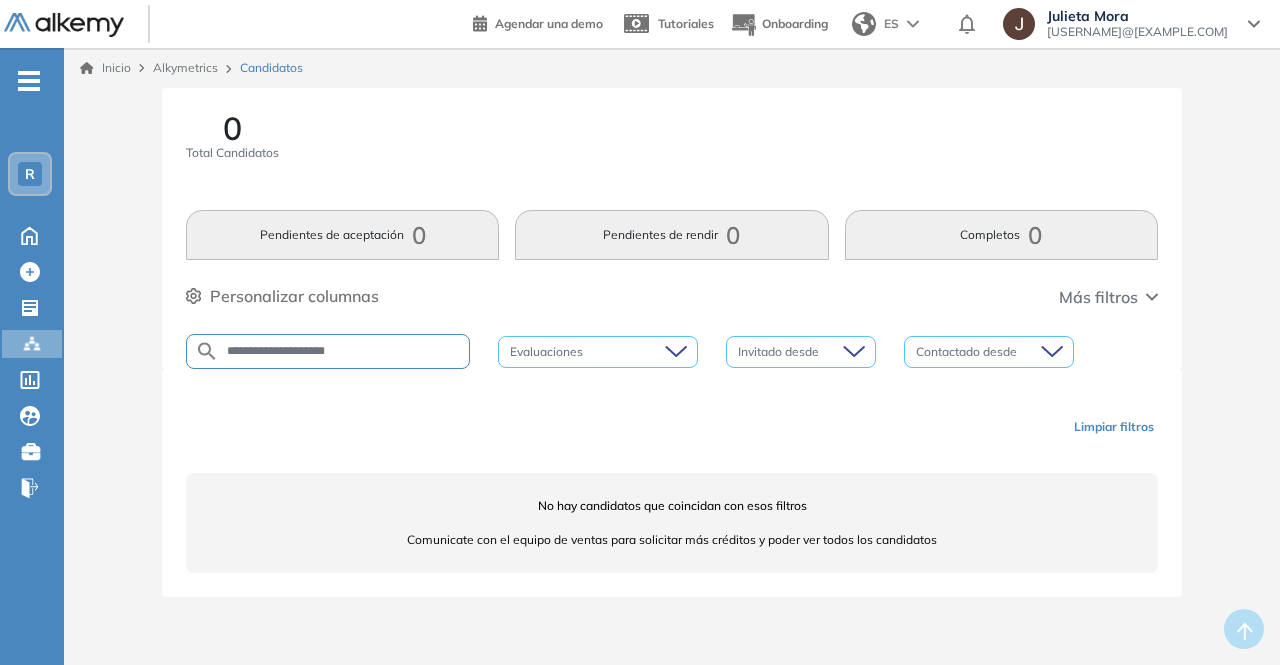 drag, startPoint x: 350, startPoint y: 347, endPoint x: 322, endPoint y: 346, distance: 28.01785 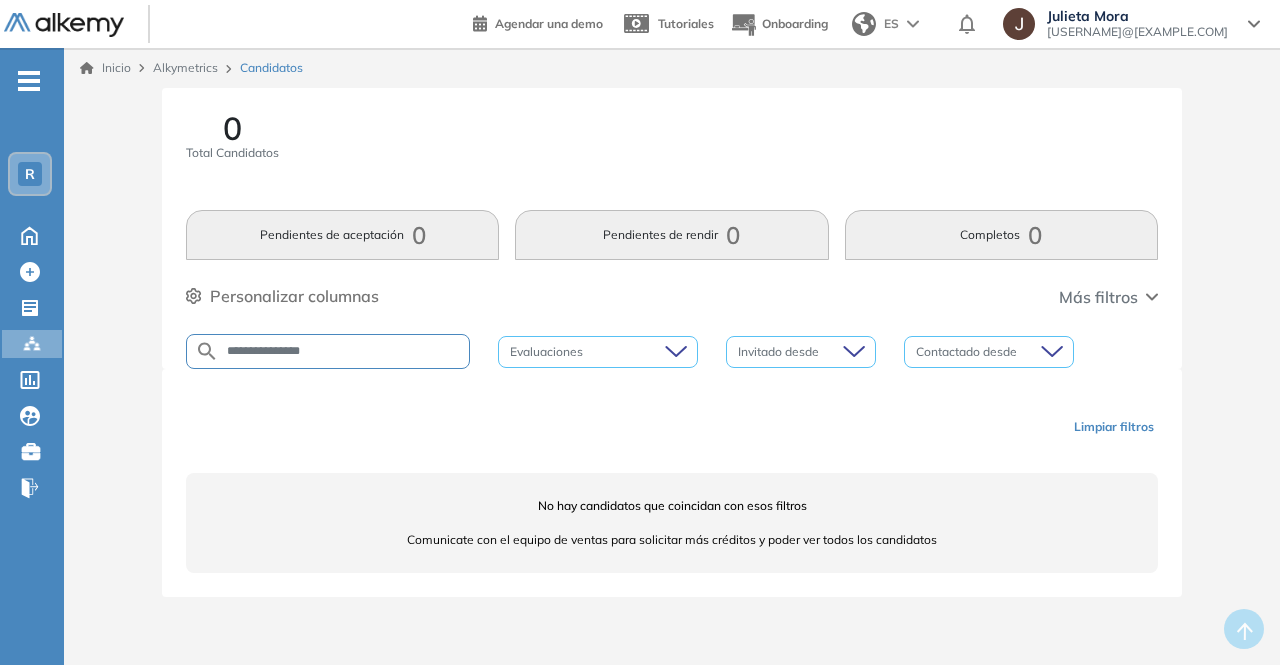 type on "**********" 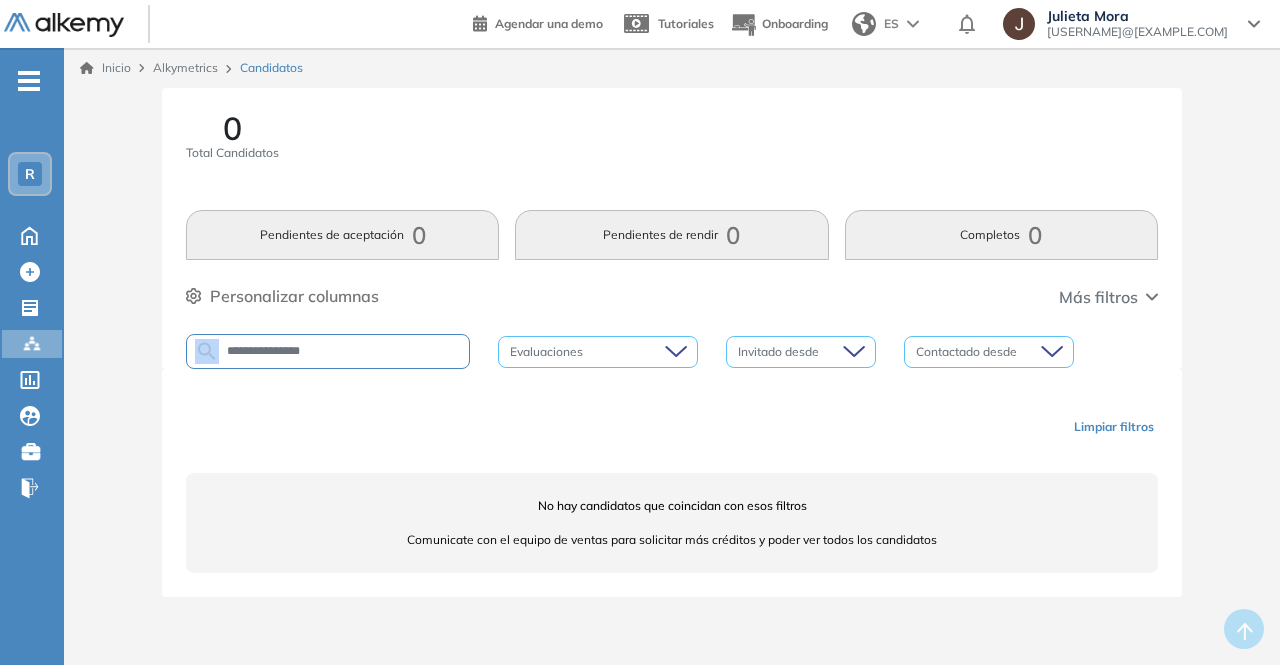 drag, startPoint x: 372, startPoint y: 337, endPoint x: 158, endPoint y: 338, distance: 214.00233 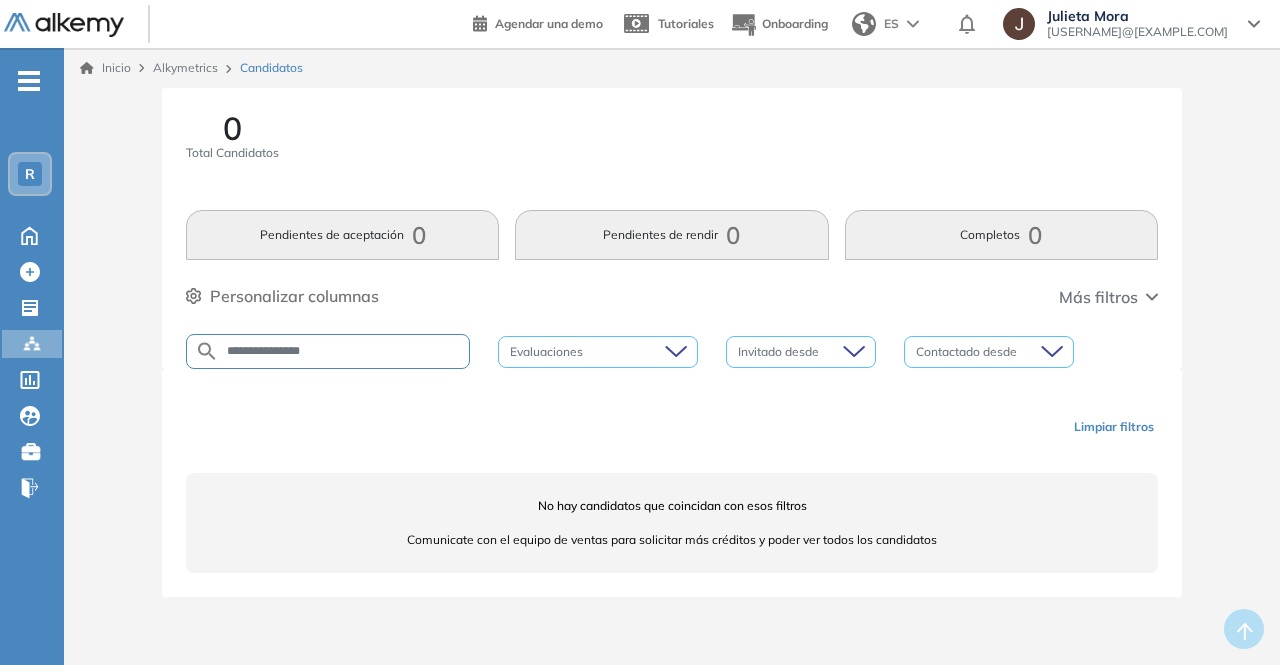 click on "**********" at bounding box center (344, 351) 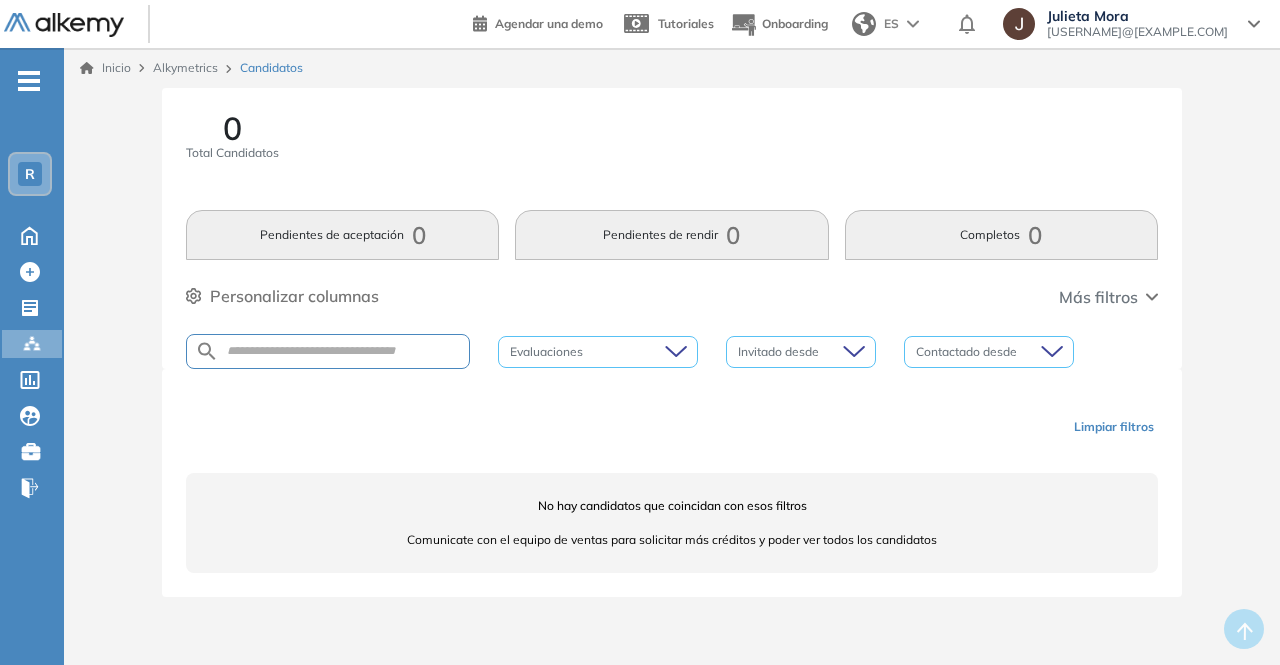 click at bounding box center (328, 351) 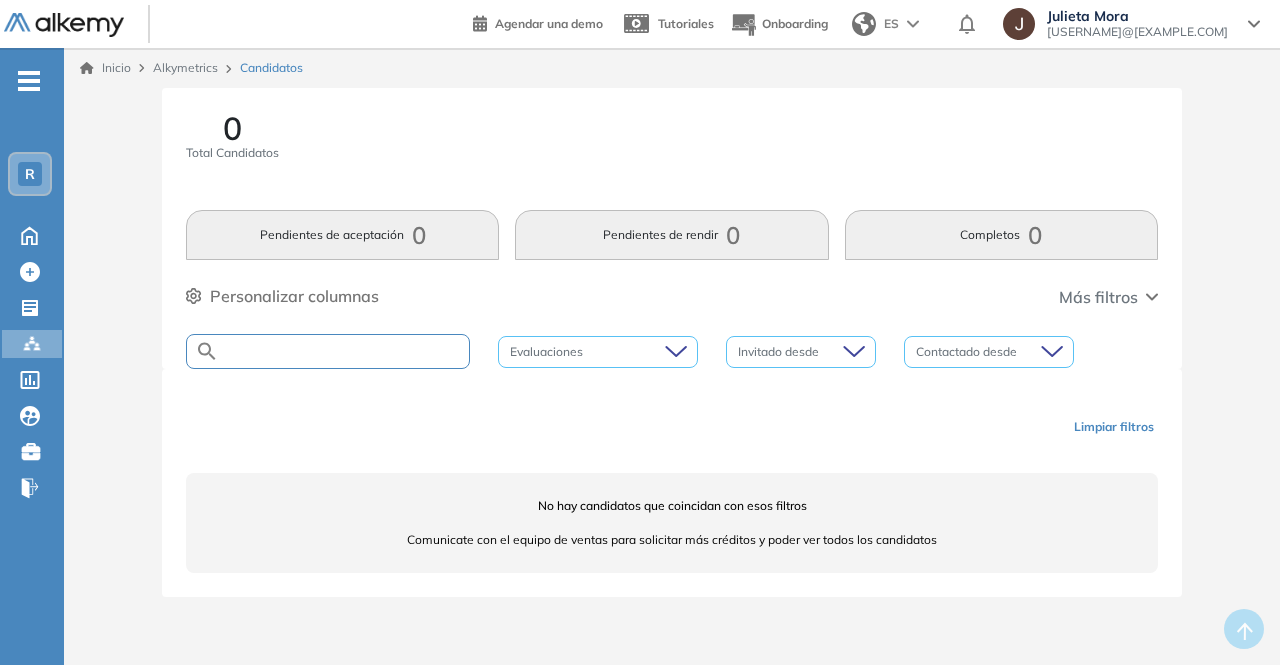 click at bounding box center [344, 351] 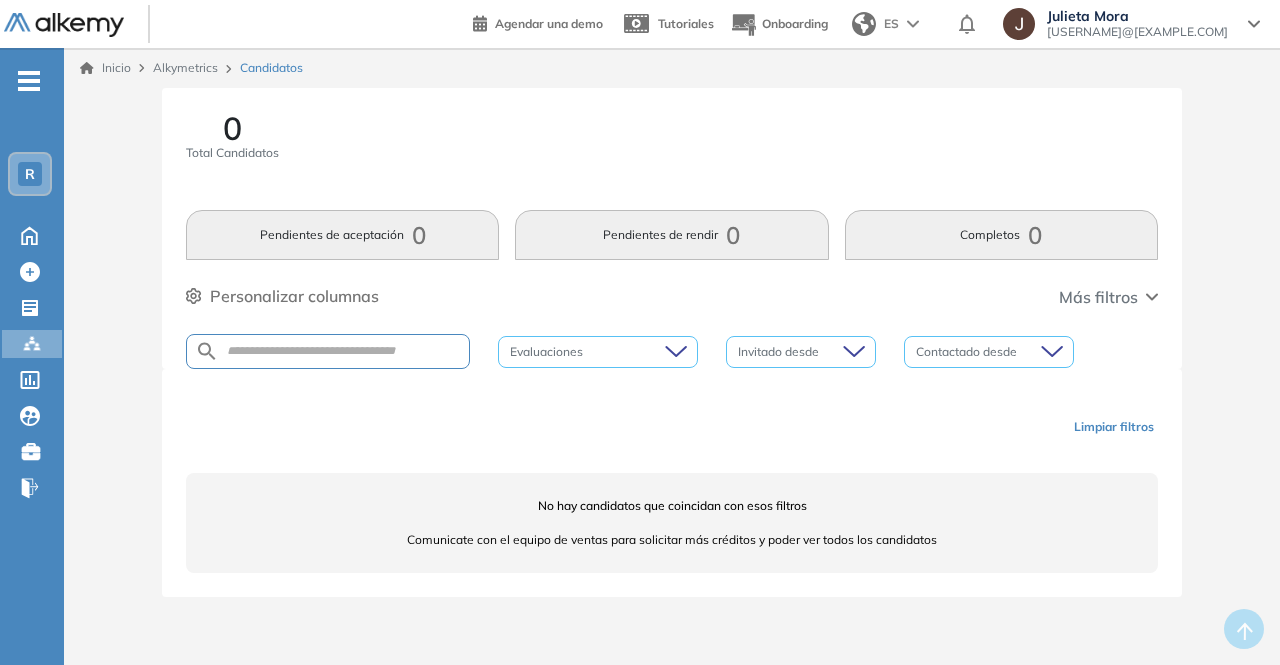 click on "Limpiar filtros No hay candidatos que coincidan con esos filtros Comunicate con el equipo de ventas para solicitar más créditos y poder ver todos los candidatos" at bounding box center [672, 483] 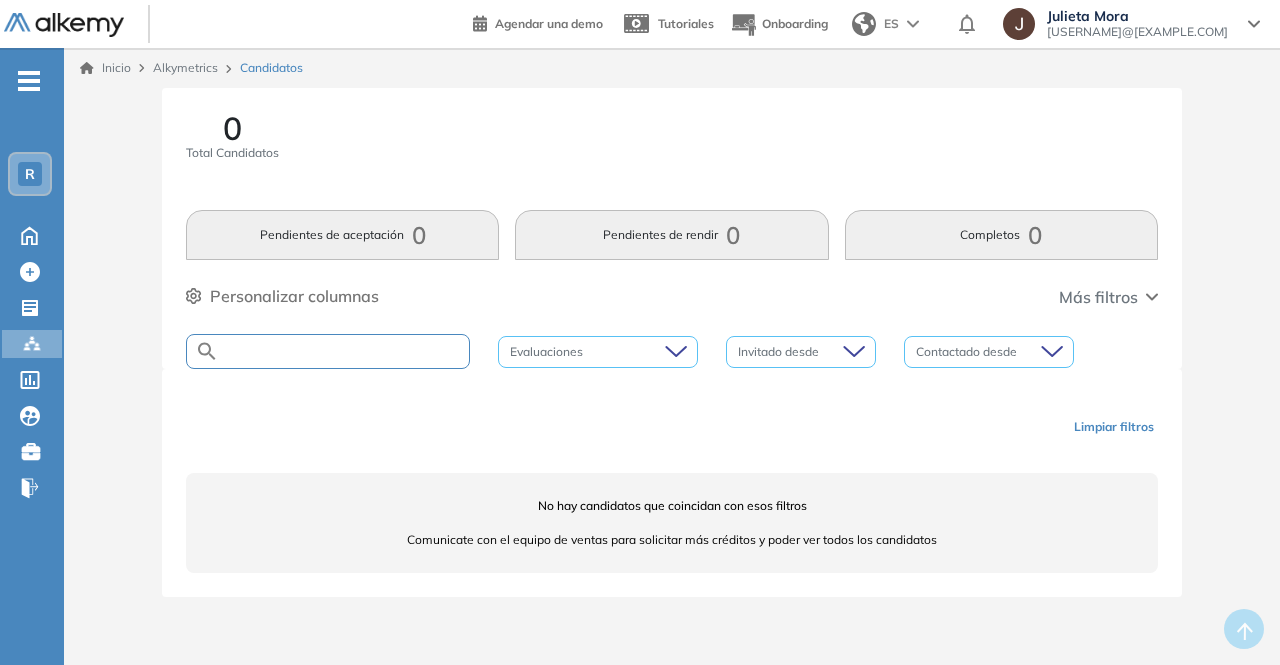click at bounding box center (328, 351) 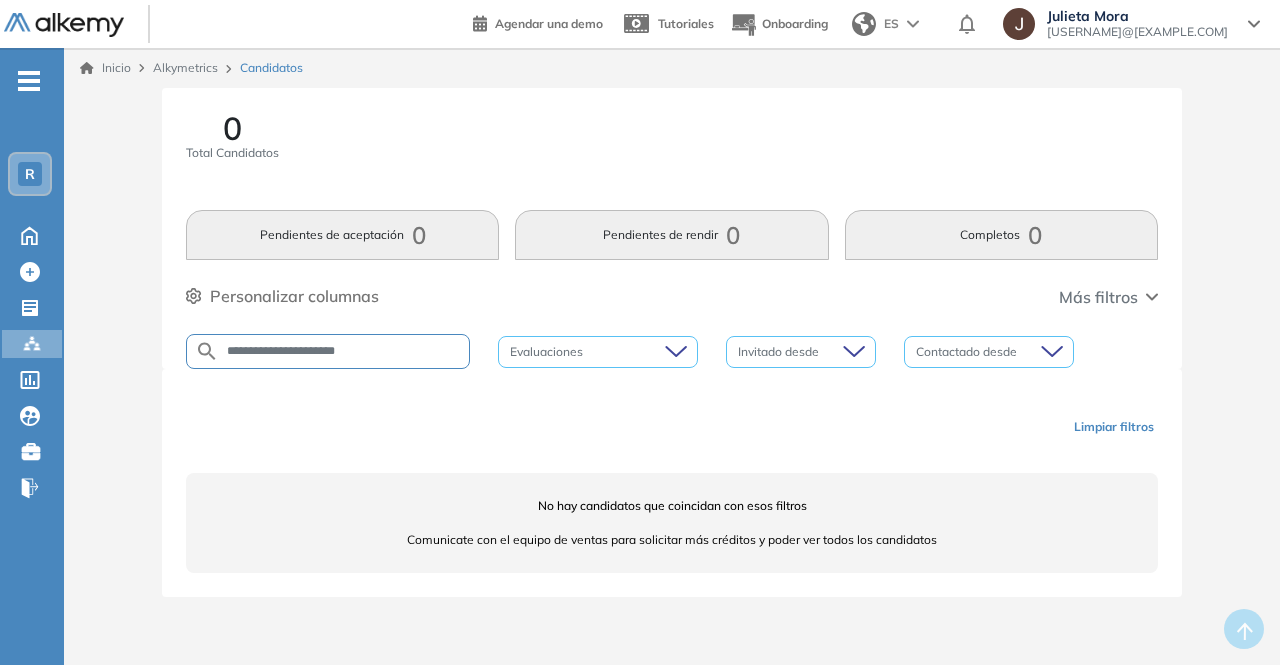 type on "**********" 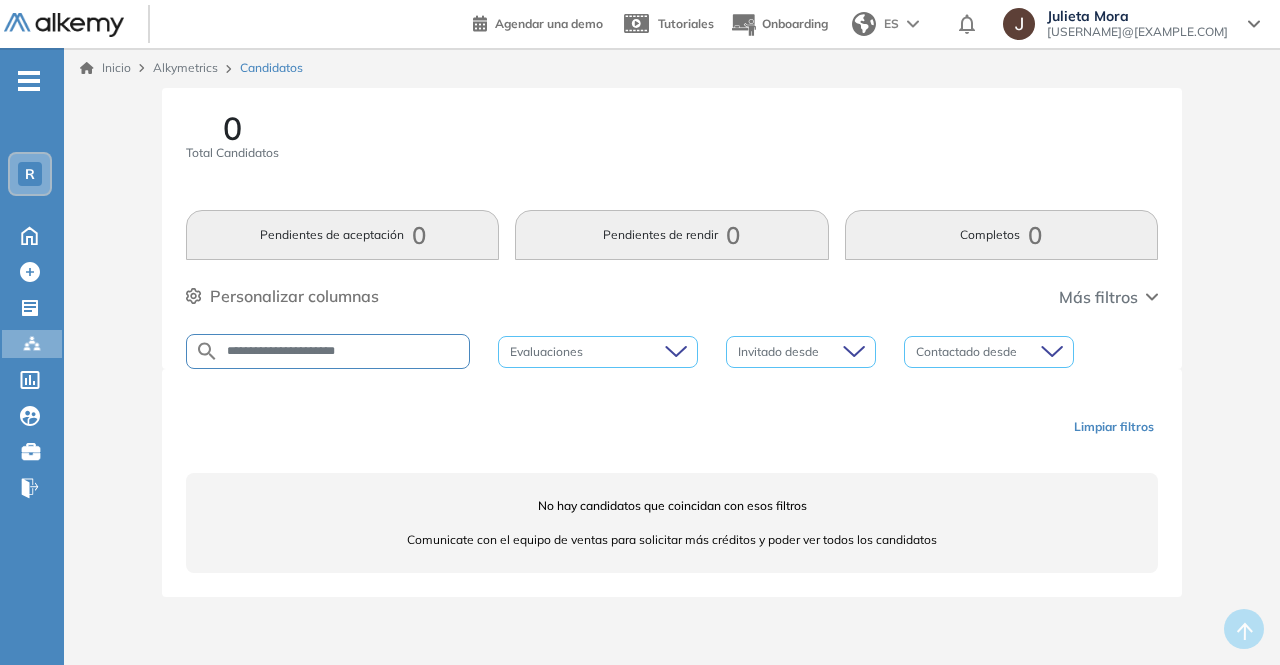 click on "**********" at bounding box center (328, 351) 